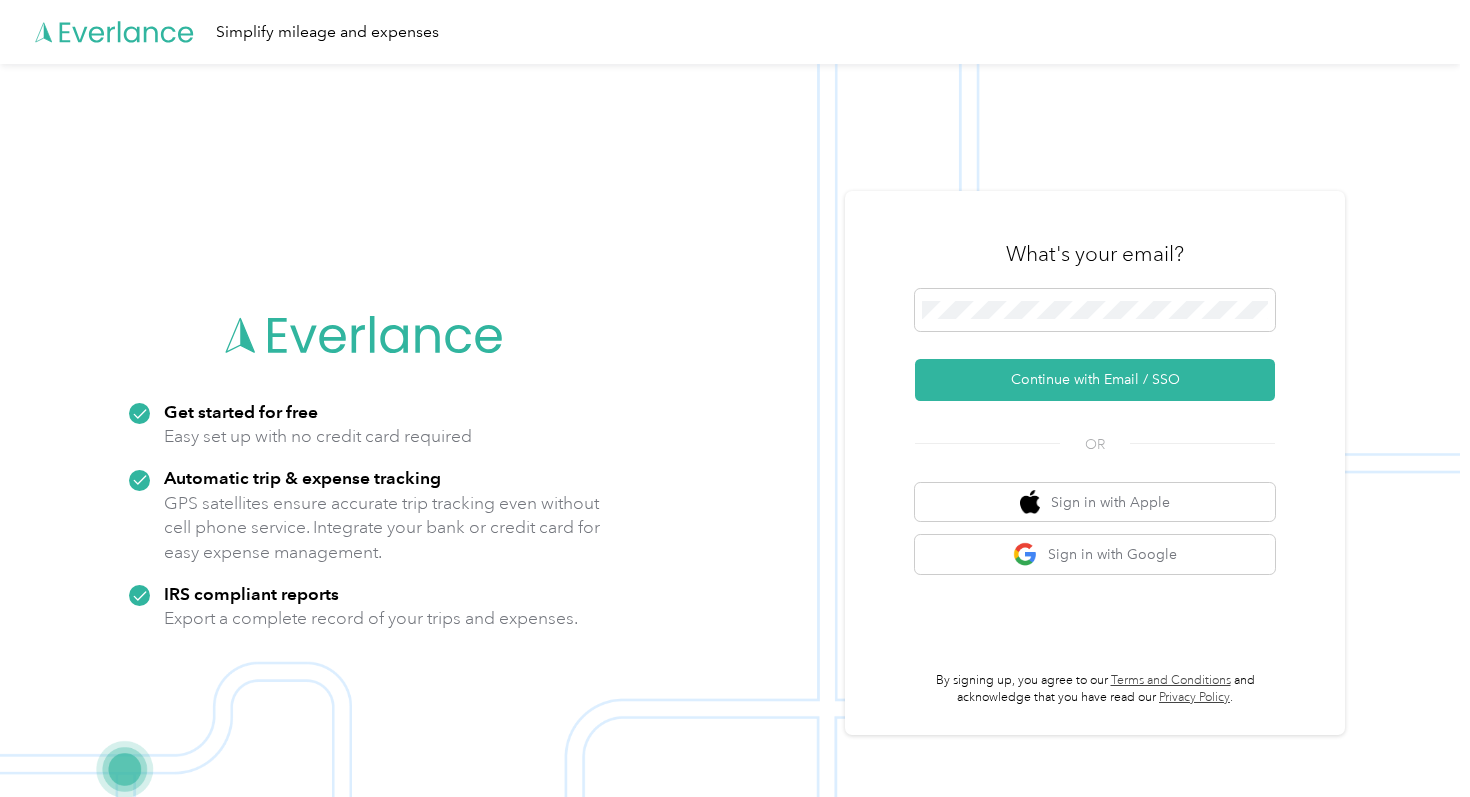 scroll, scrollTop: 0, scrollLeft: 0, axis: both 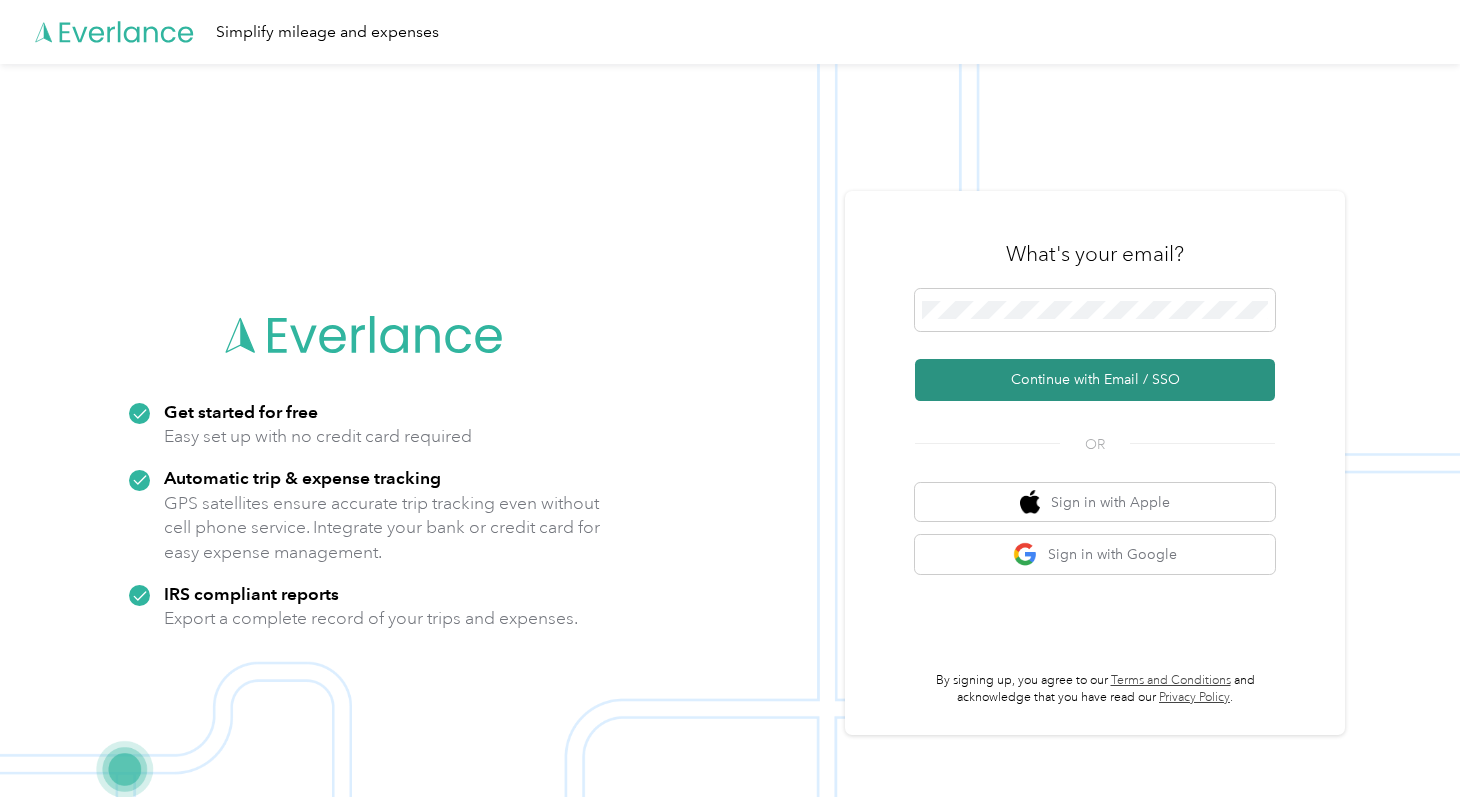 click on "Continue with Email / SSO" at bounding box center (1095, 380) 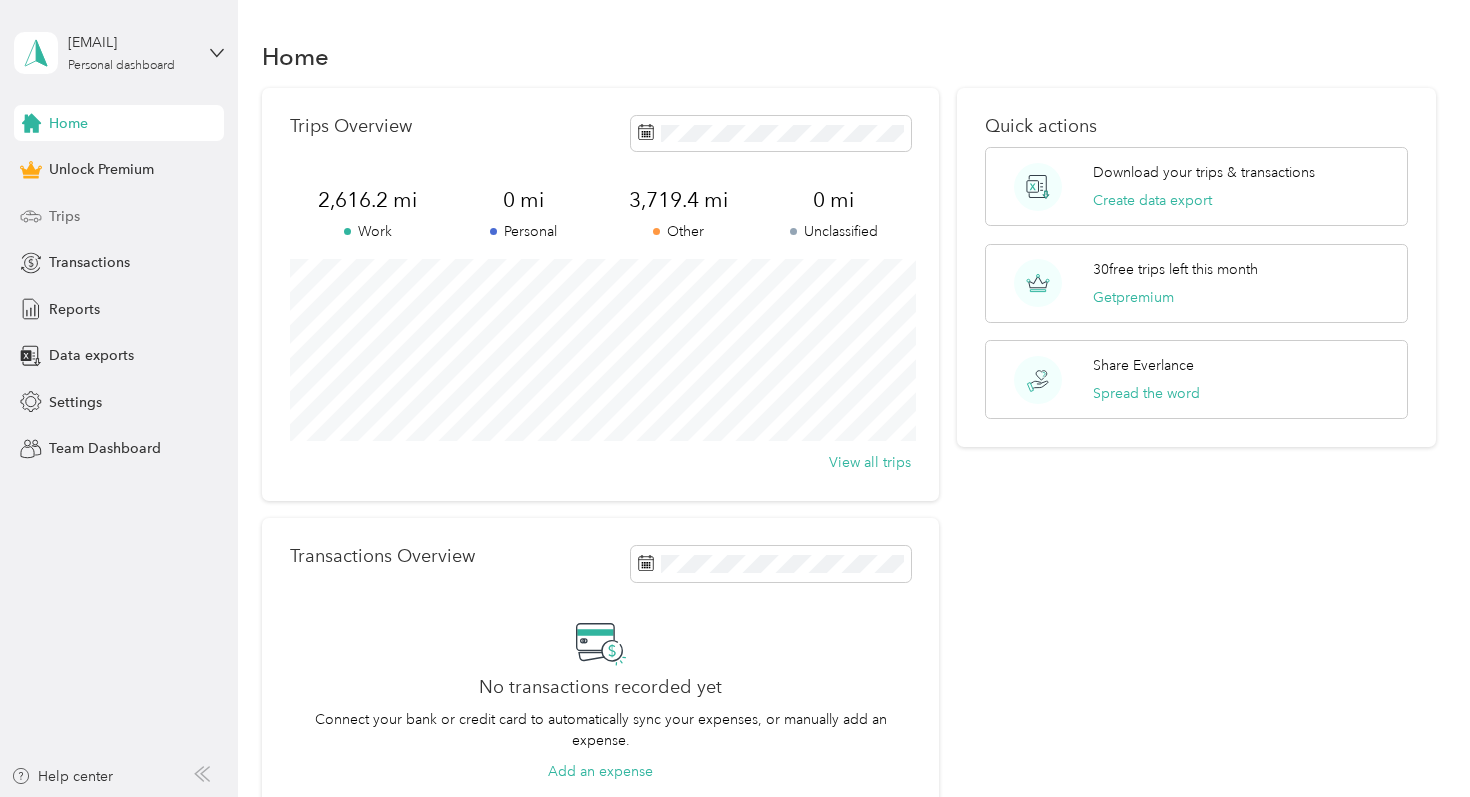 click on "Trips" at bounding box center (64, 216) 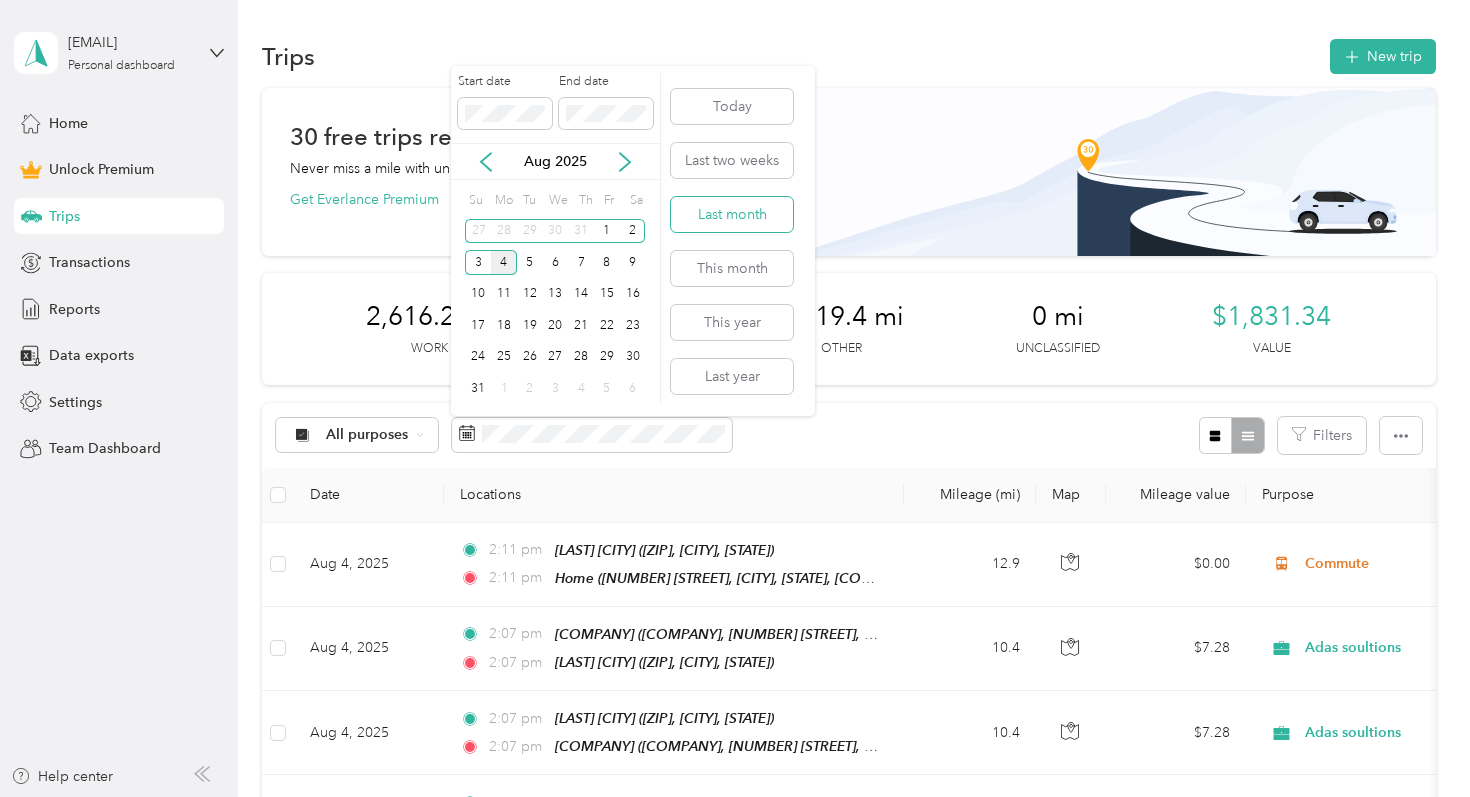 click on "Last month" at bounding box center (732, 214) 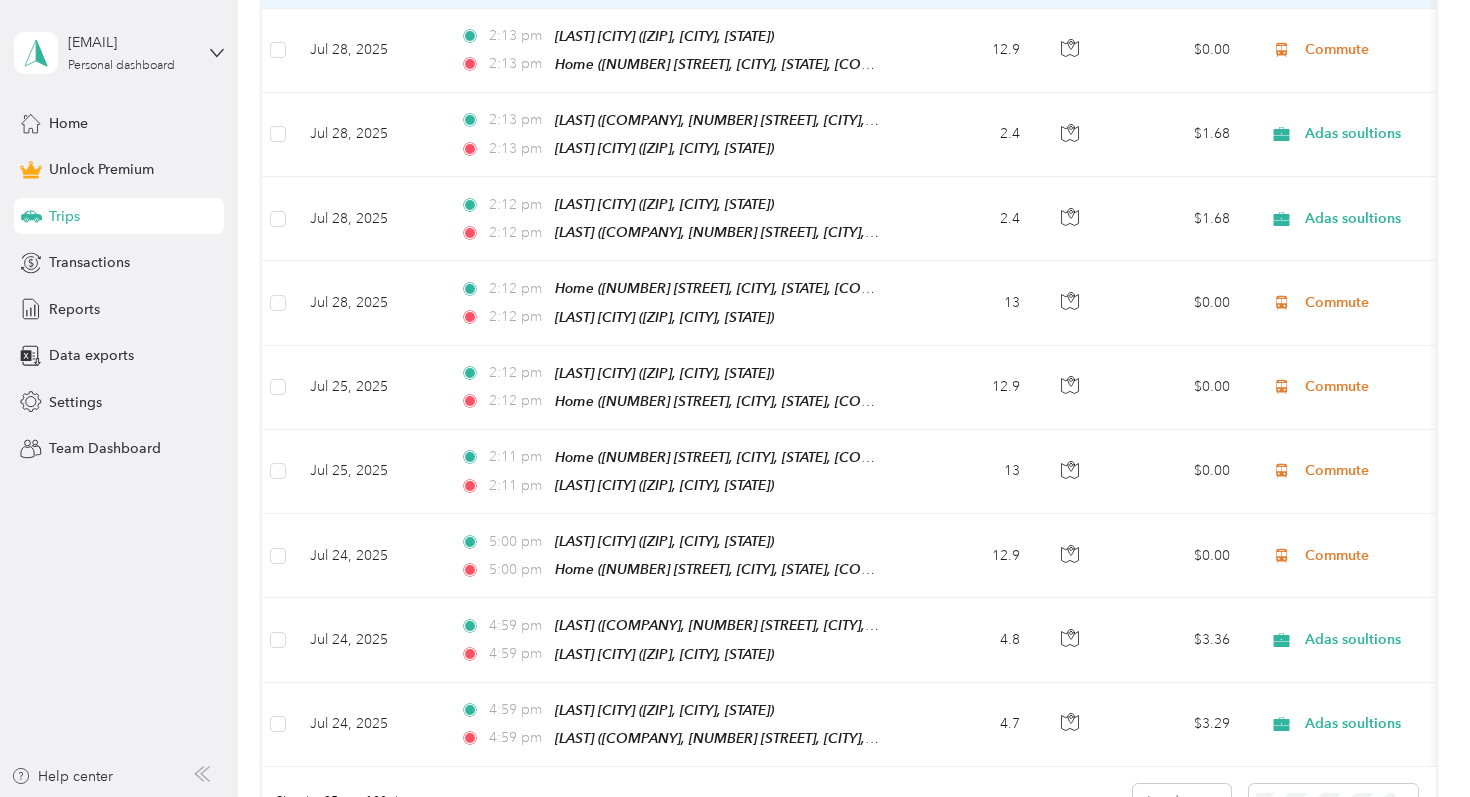 scroll, scrollTop: 1928, scrollLeft: 0, axis: vertical 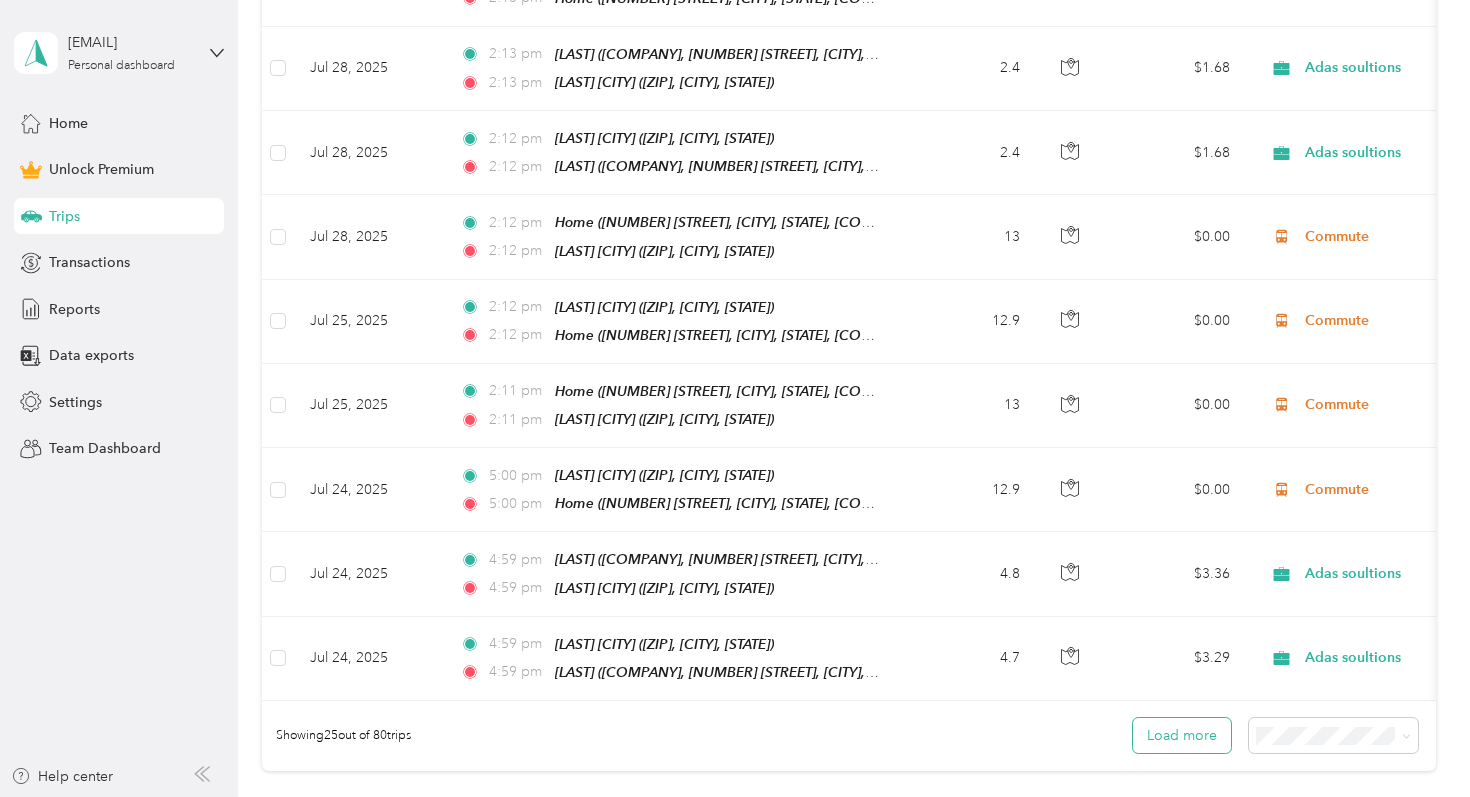 click on "Load more" at bounding box center [1182, 735] 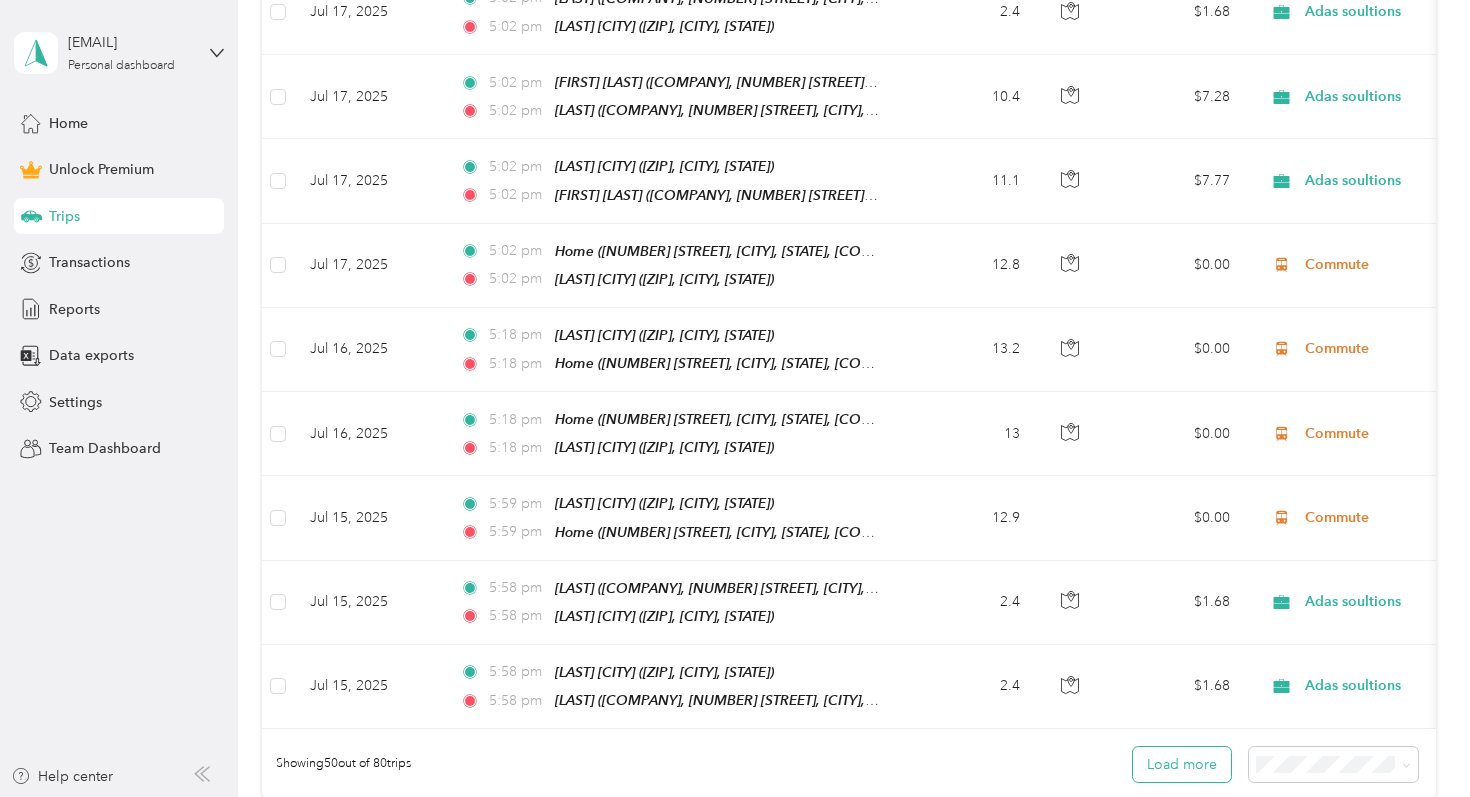 scroll, scrollTop: 4013, scrollLeft: 0, axis: vertical 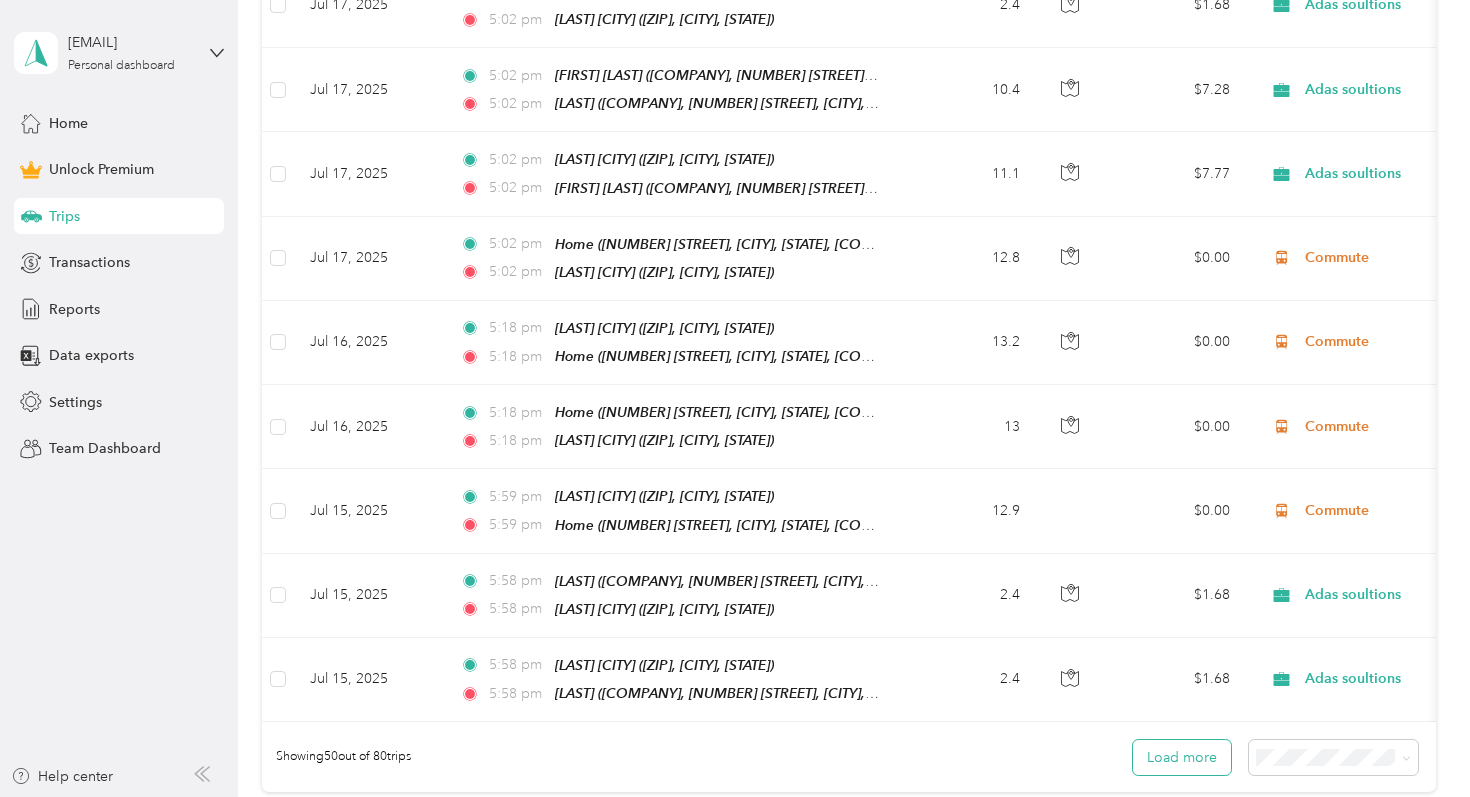 click on "Load more" at bounding box center (1182, 757) 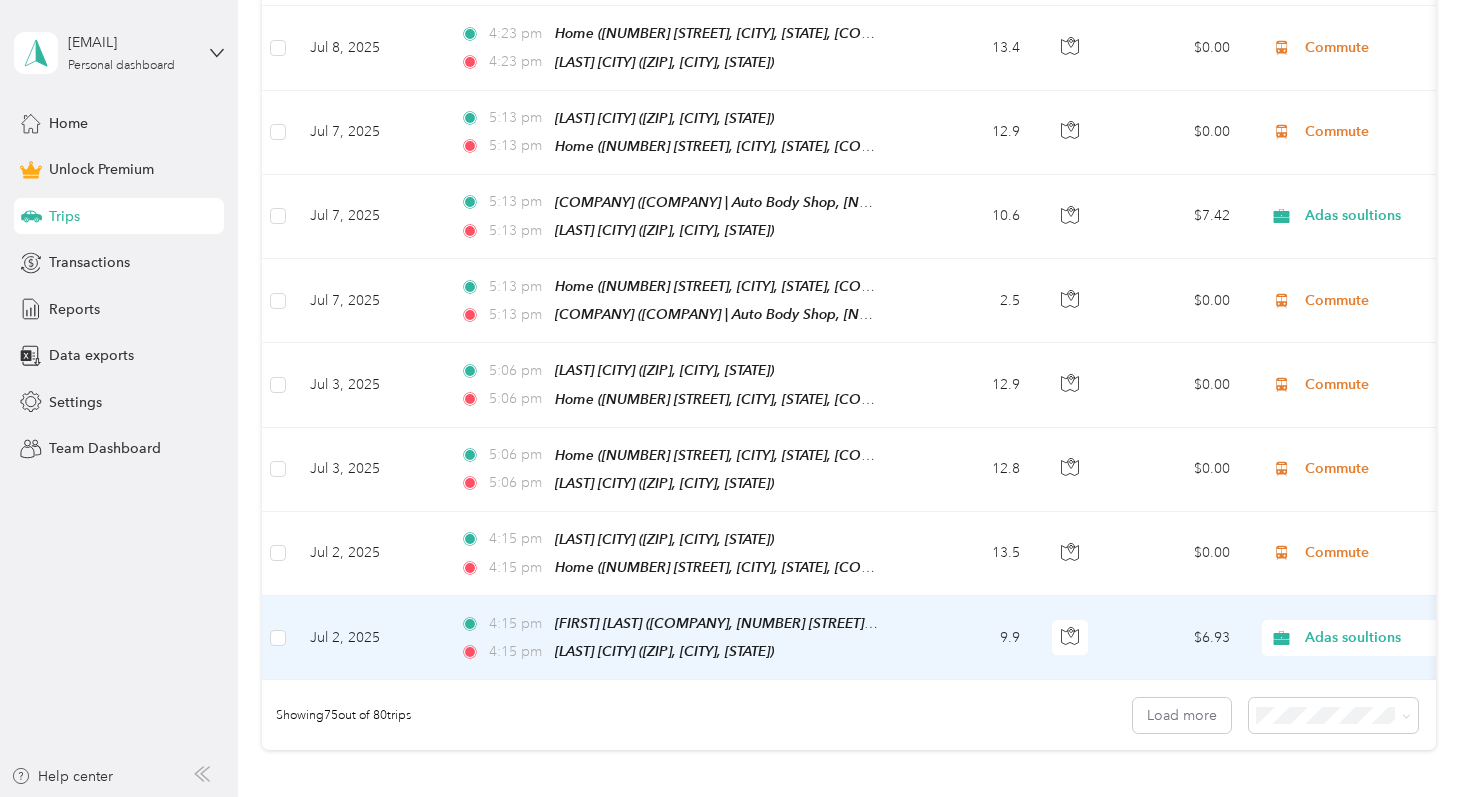 scroll, scrollTop: 6163, scrollLeft: 0, axis: vertical 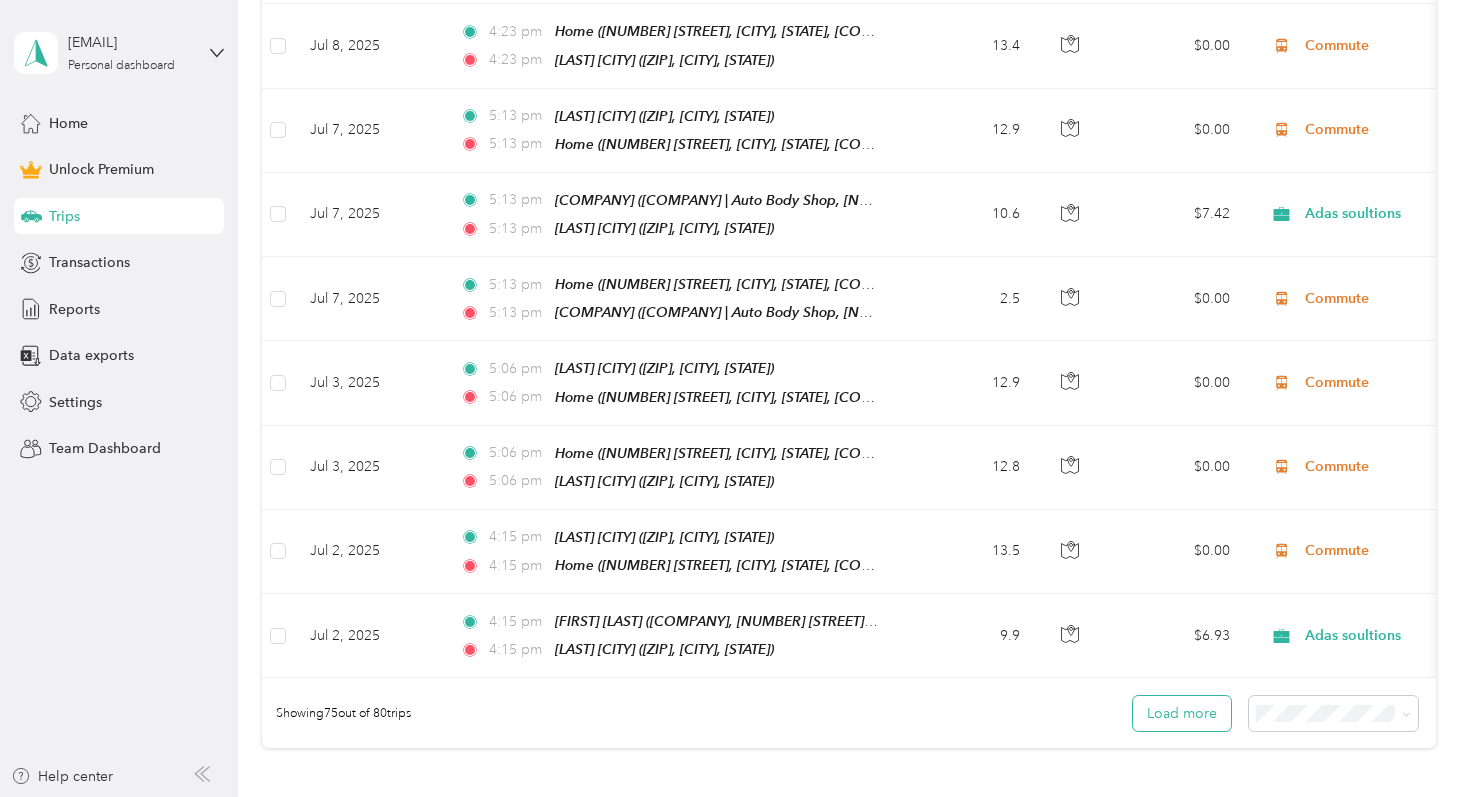 click on "Load more" at bounding box center (1182, 713) 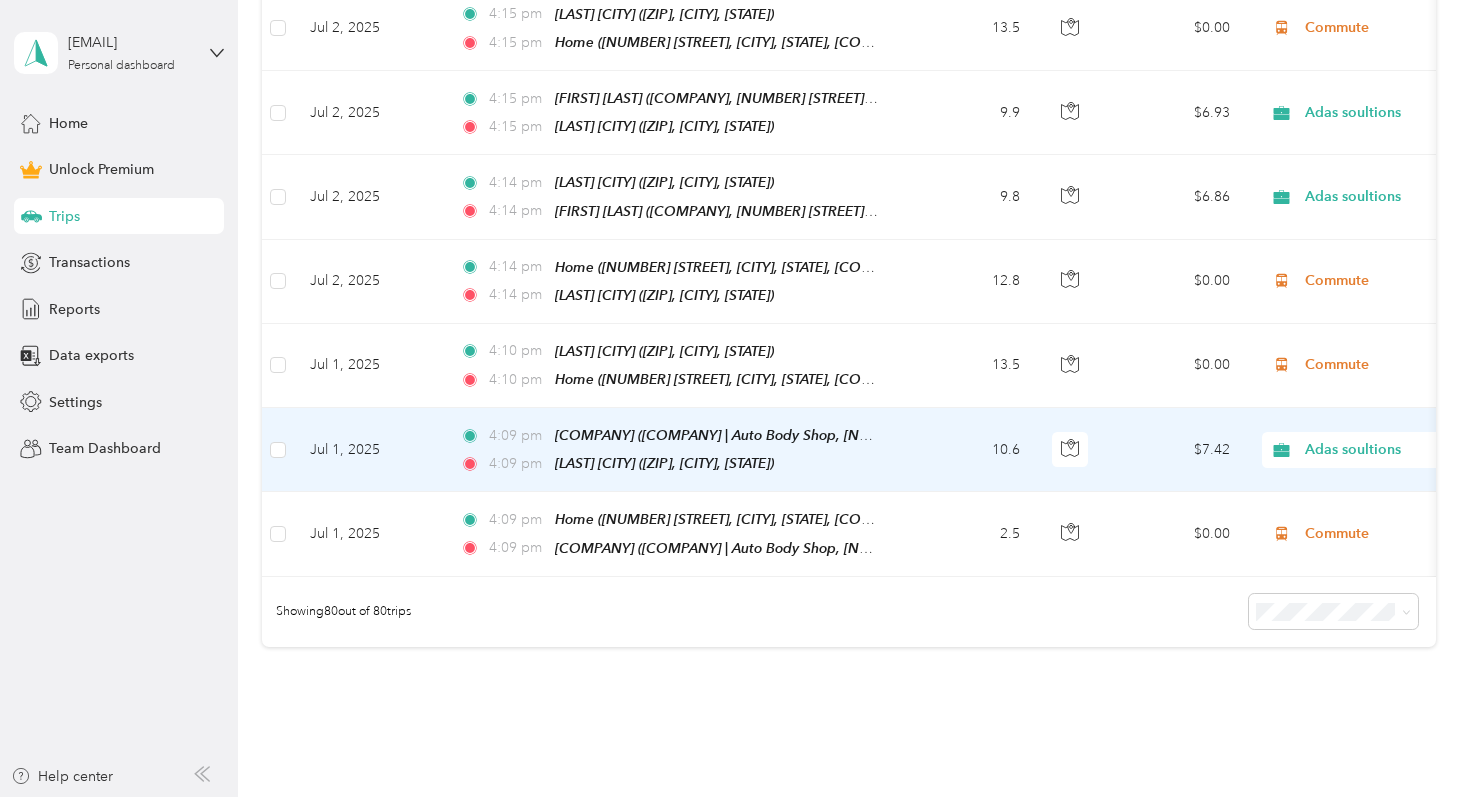 scroll, scrollTop: 6703, scrollLeft: 0, axis: vertical 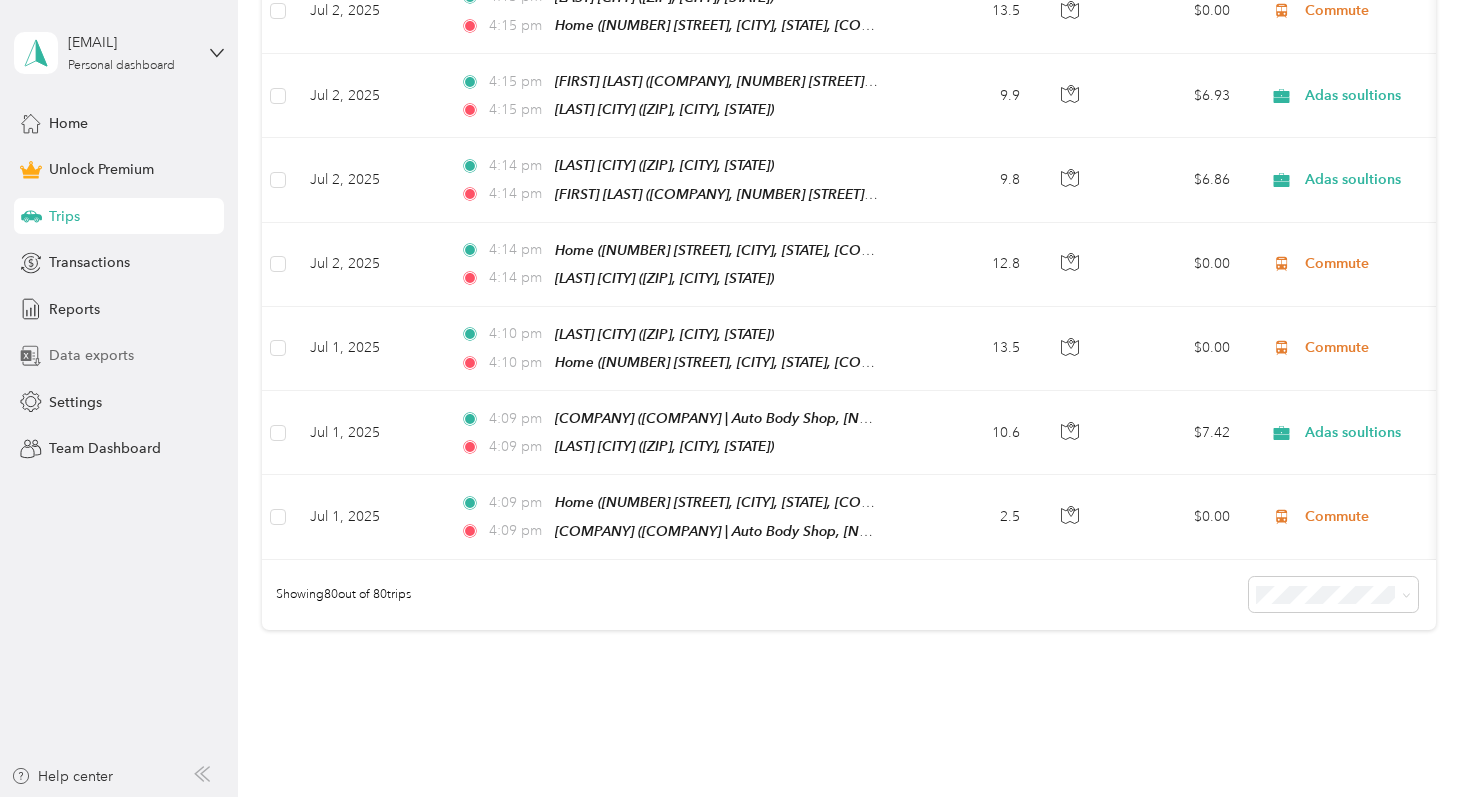 click on "Data exports" at bounding box center (119, 356) 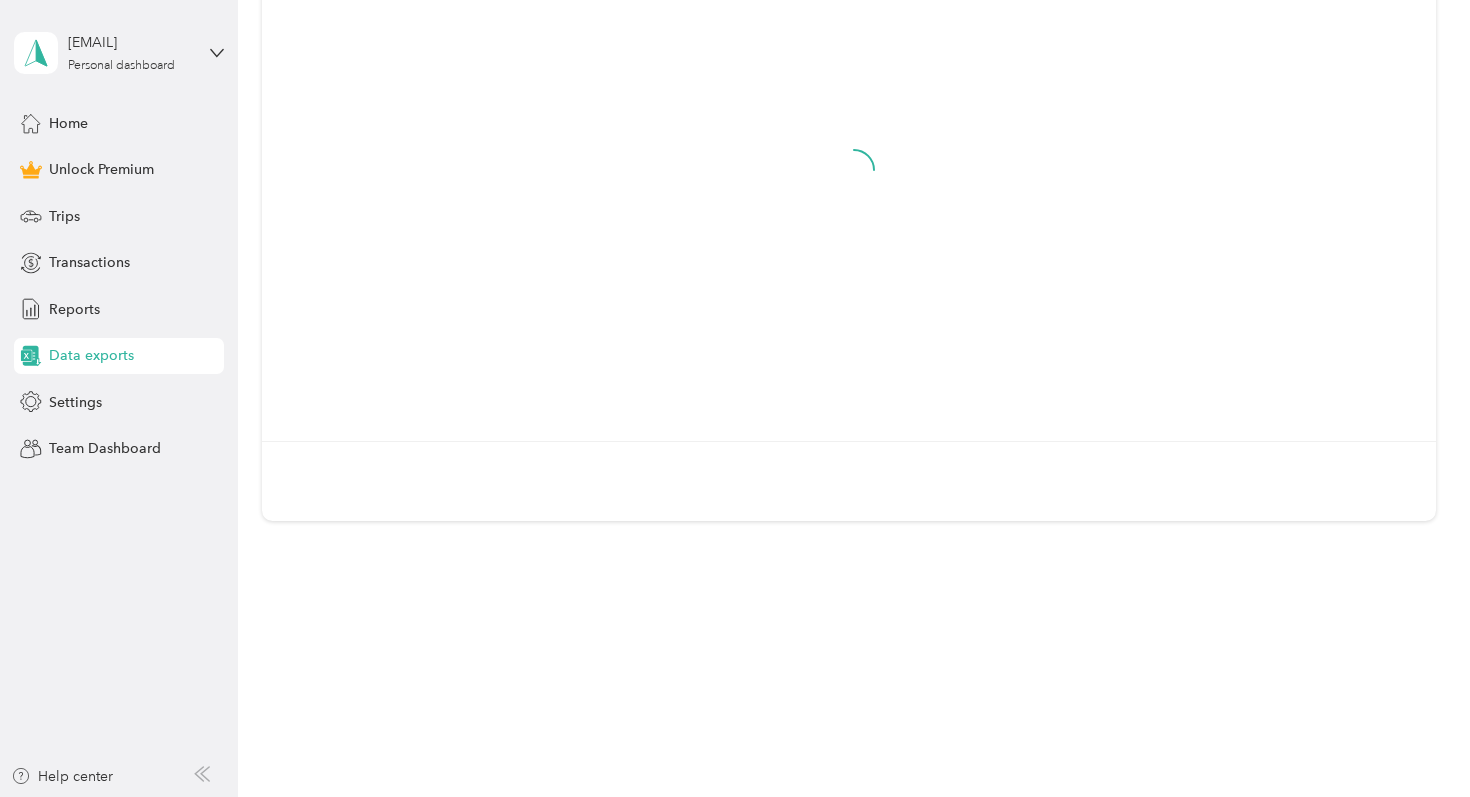 scroll, scrollTop: 243, scrollLeft: 0, axis: vertical 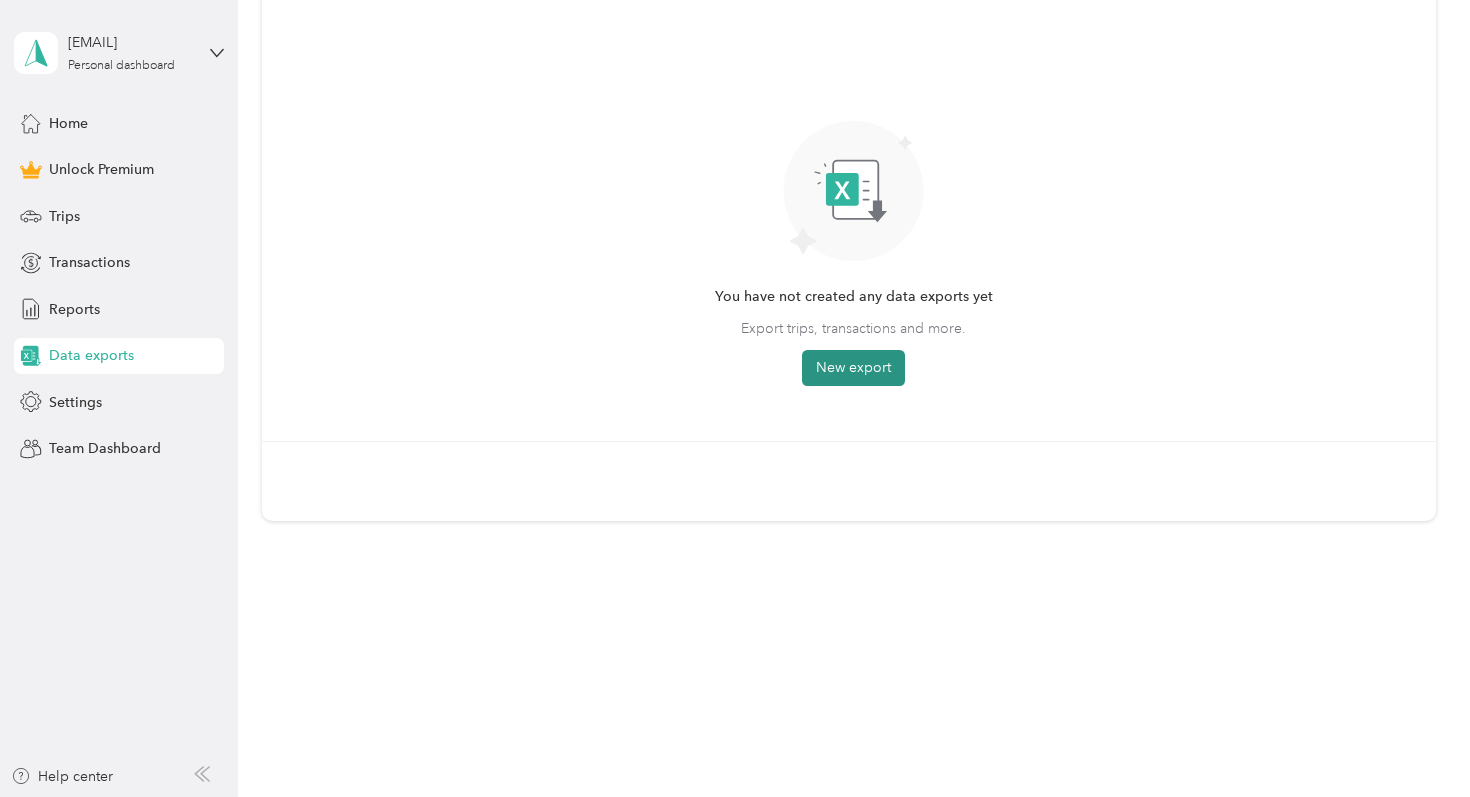 click on "New export" at bounding box center (853, 368) 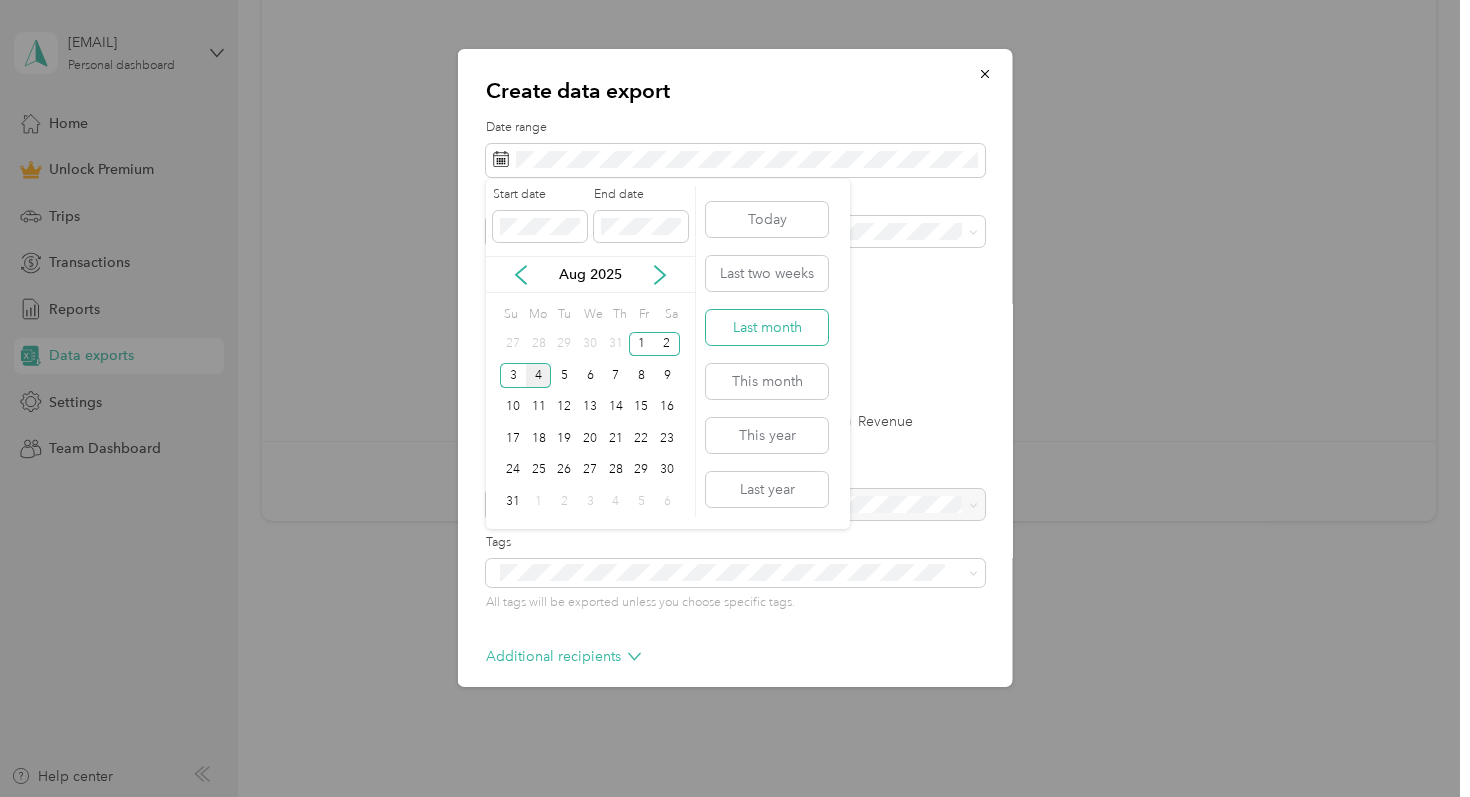 click on "Last month" at bounding box center [767, 327] 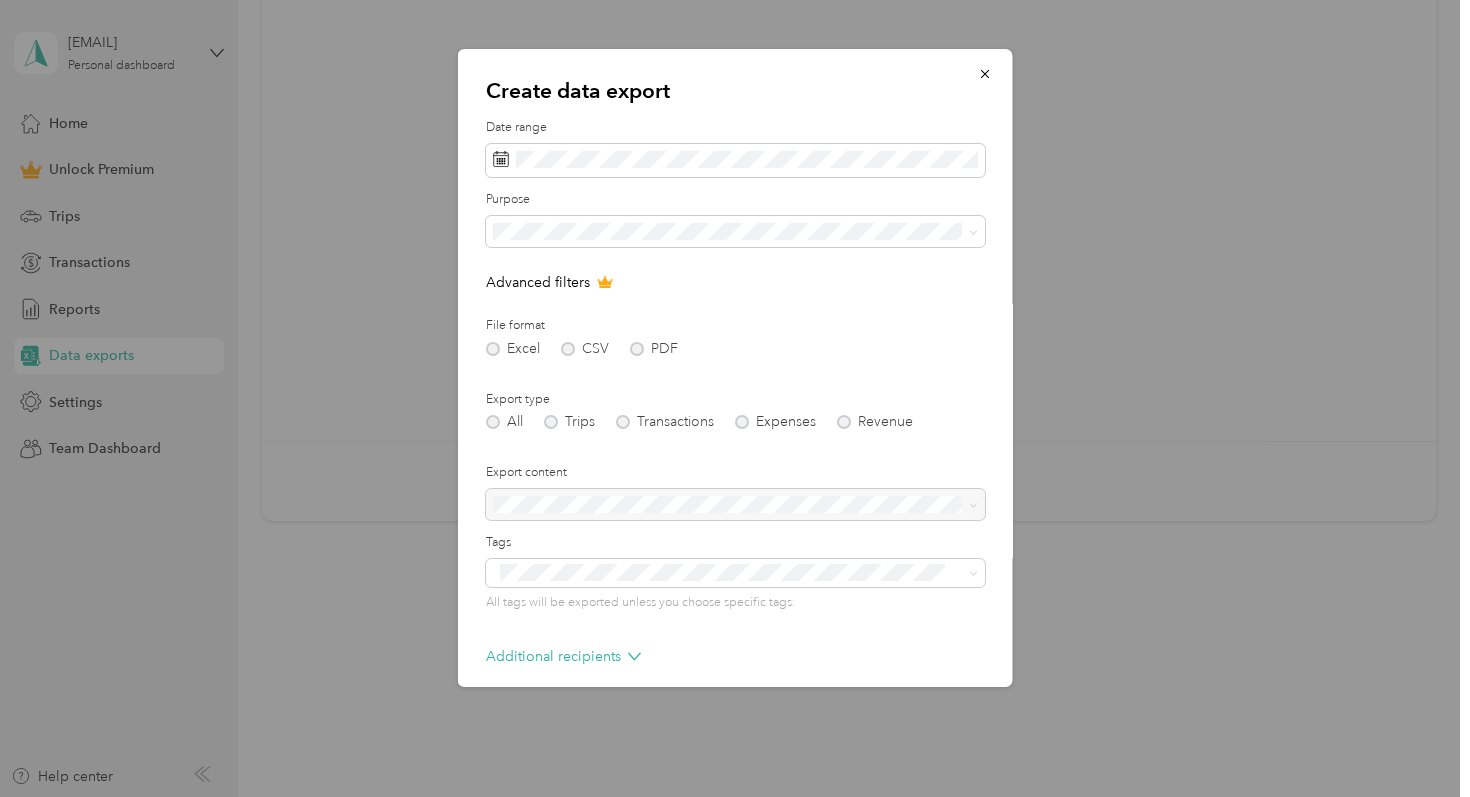 scroll, scrollTop: 89, scrollLeft: 0, axis: vertical 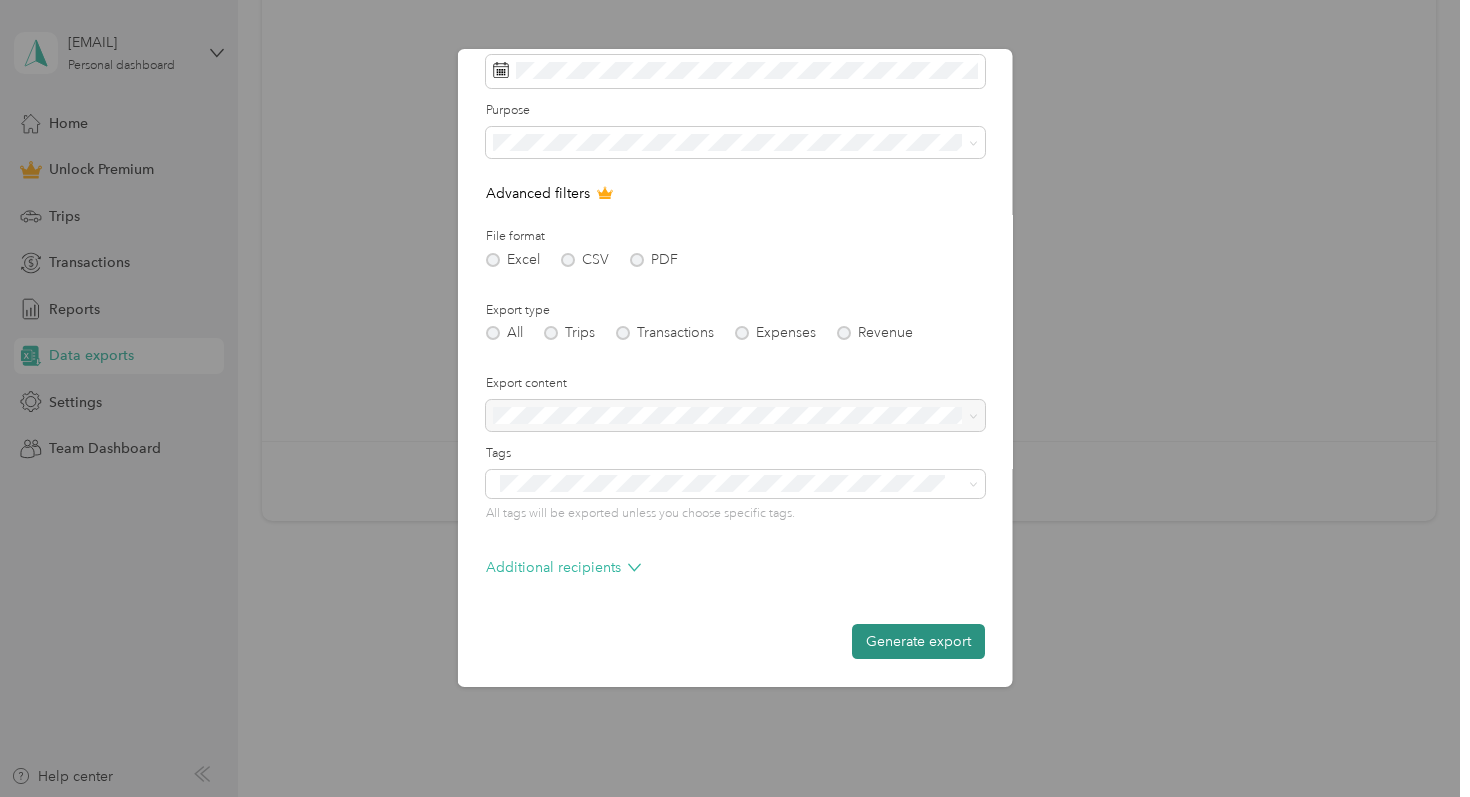 click on "Generate export" at bounding box center (918, 641) 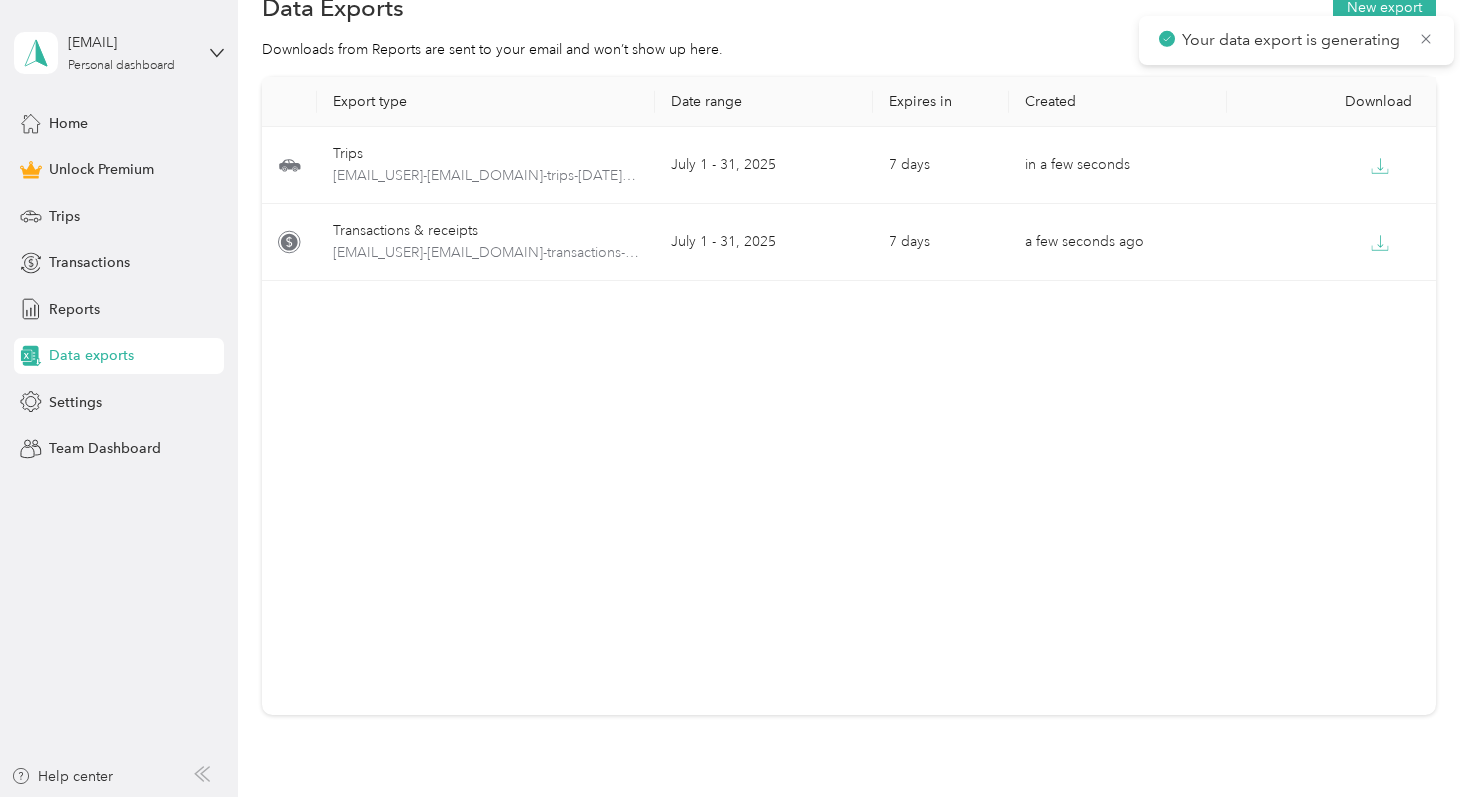 scroll, scrollTop: 0, scrollLeft: 0, axis: both 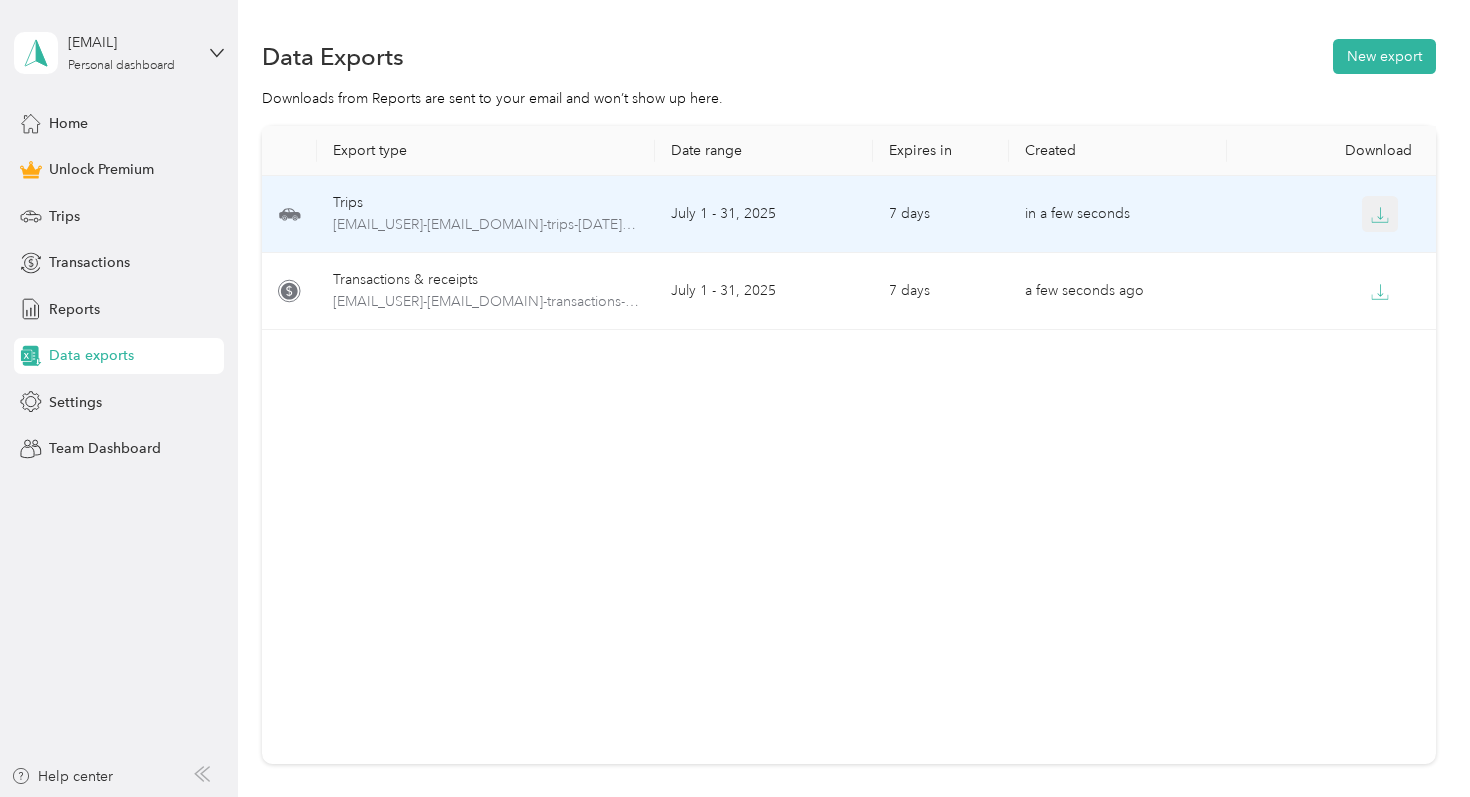 click 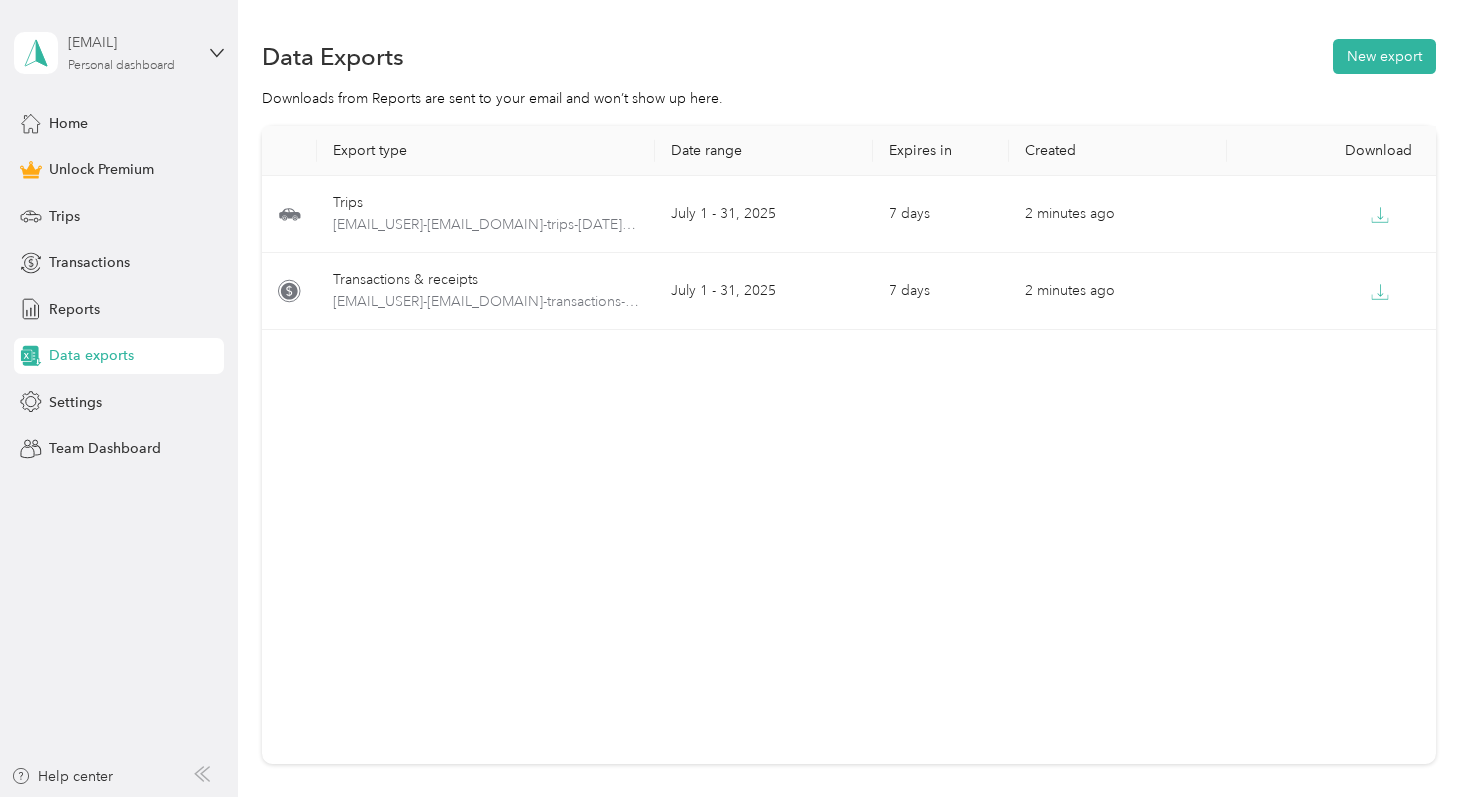 click on "[EMAIL]" at bounding box center [130, 42] 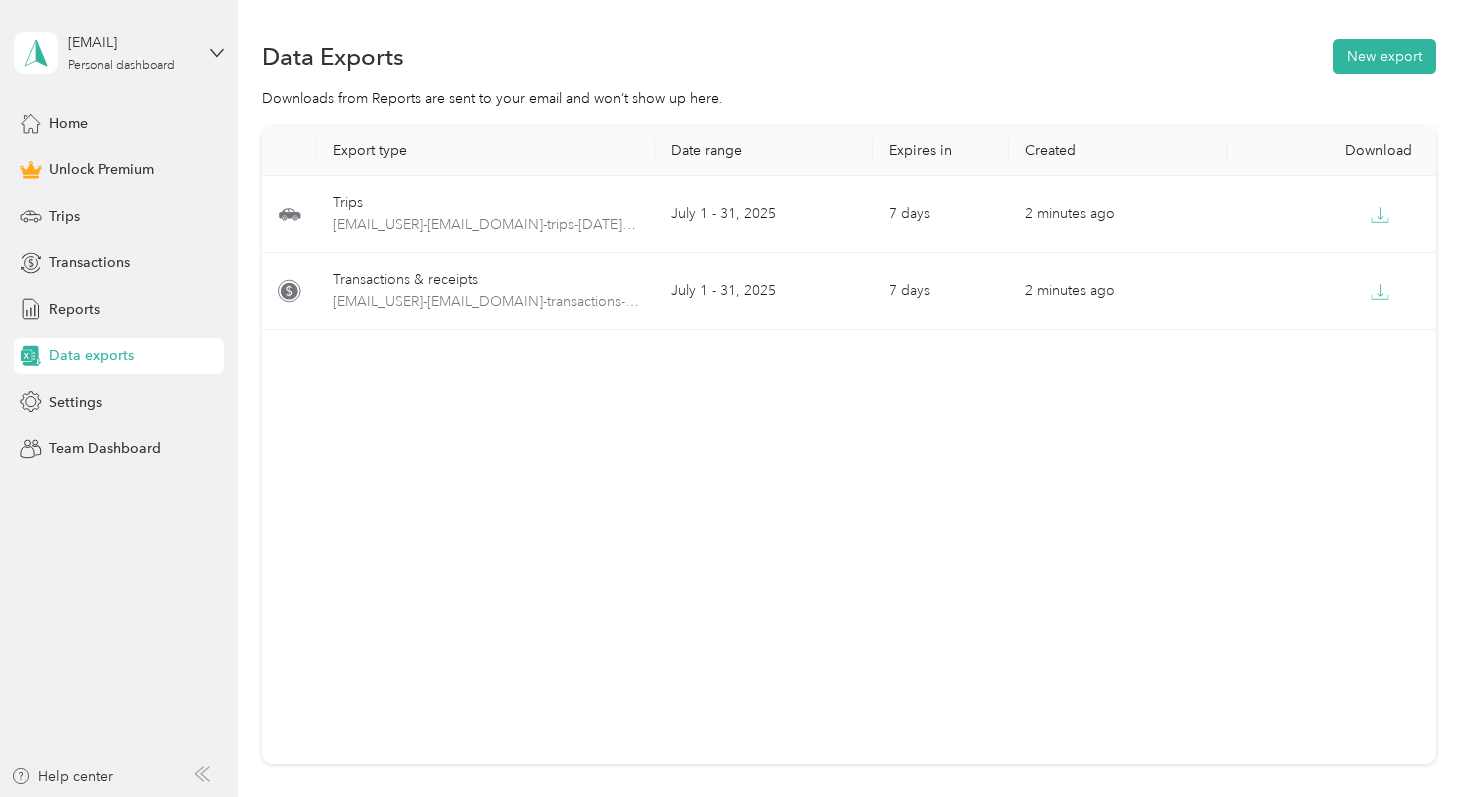 click on "You’re signed in as  [EMAIL]   Log out" at bounding box center [166, 133] 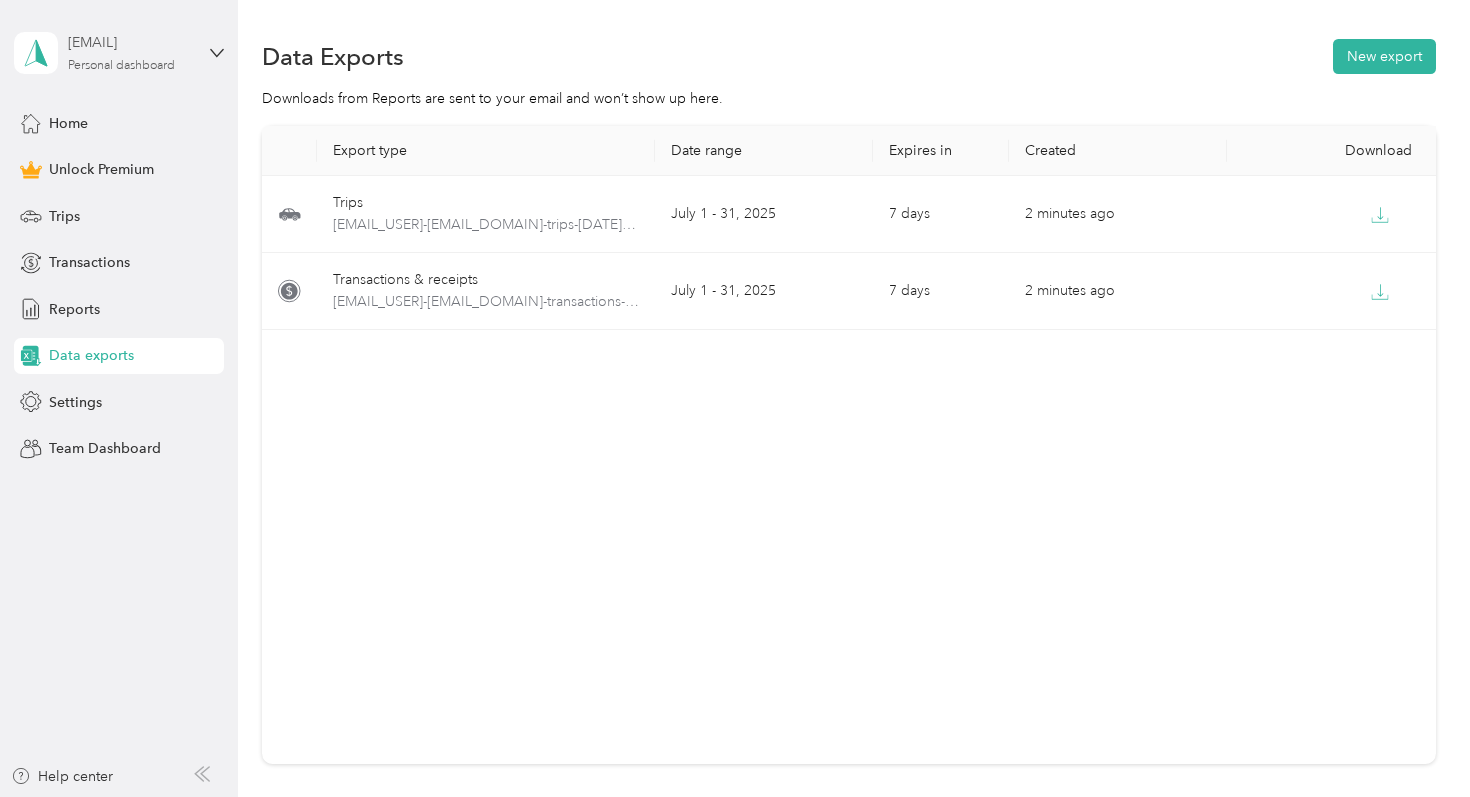 click on "Personal dashboard" at bounding box center [121, 66] 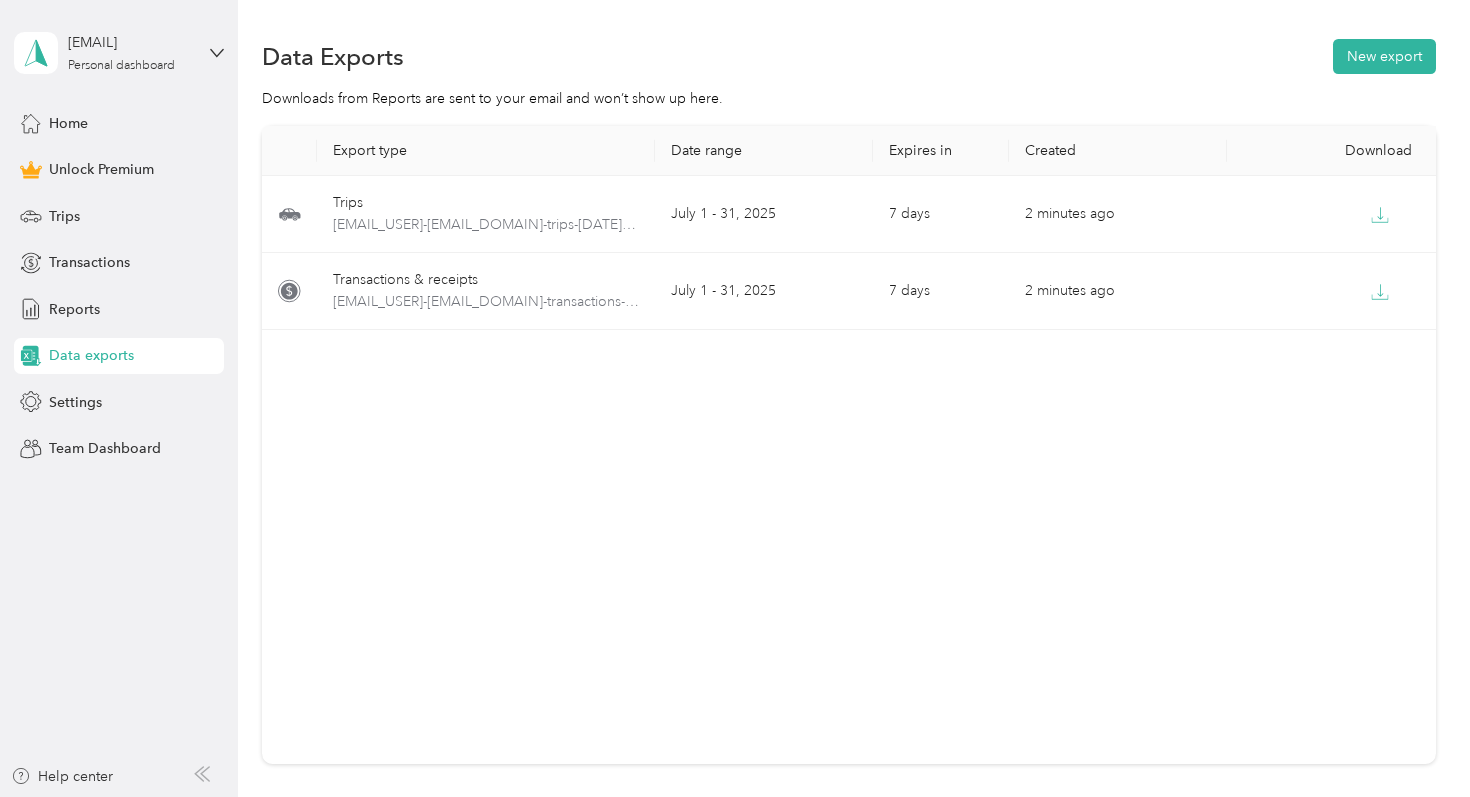 click on "Log out" at bounding box center (166, 164) 